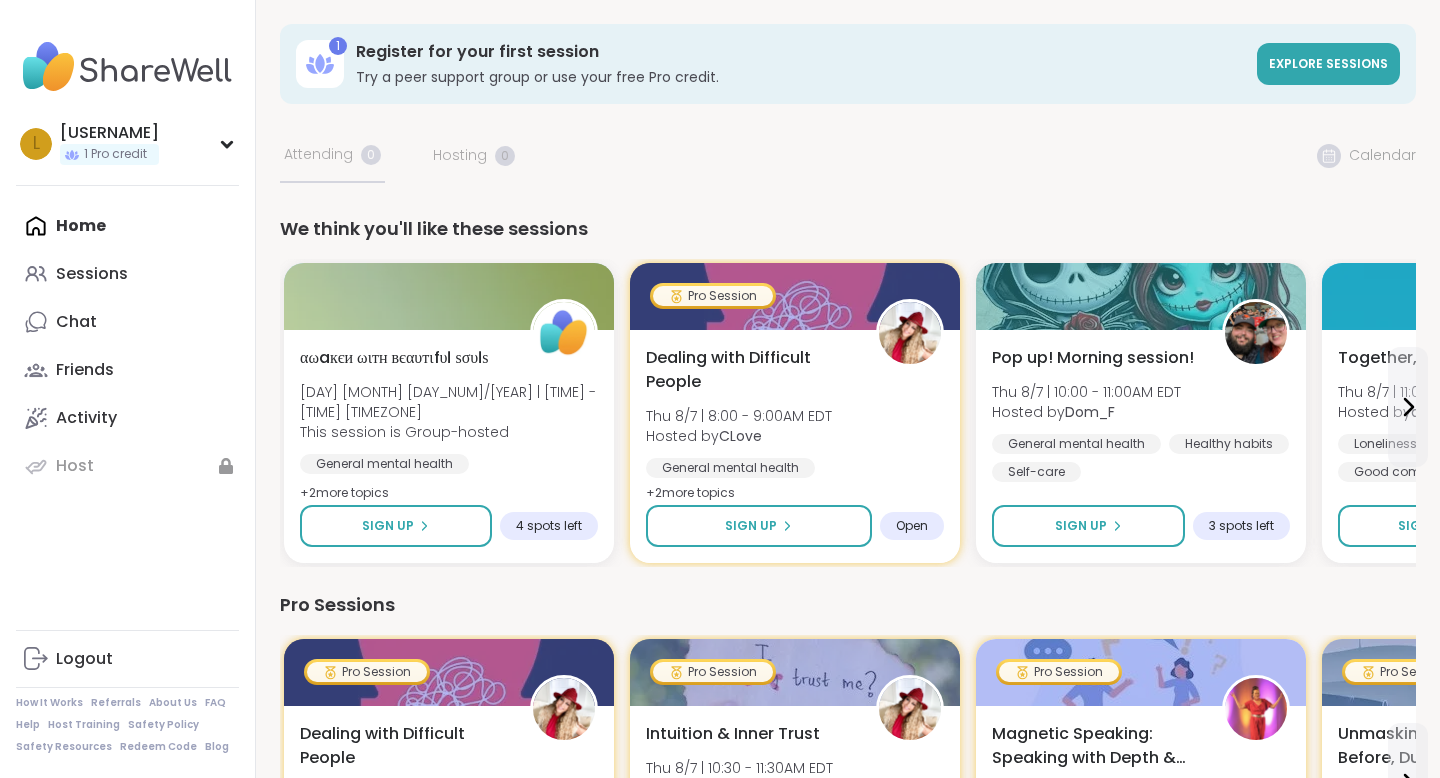 scroll, scrollTop: 0, scrollLeft: 0, axis: both 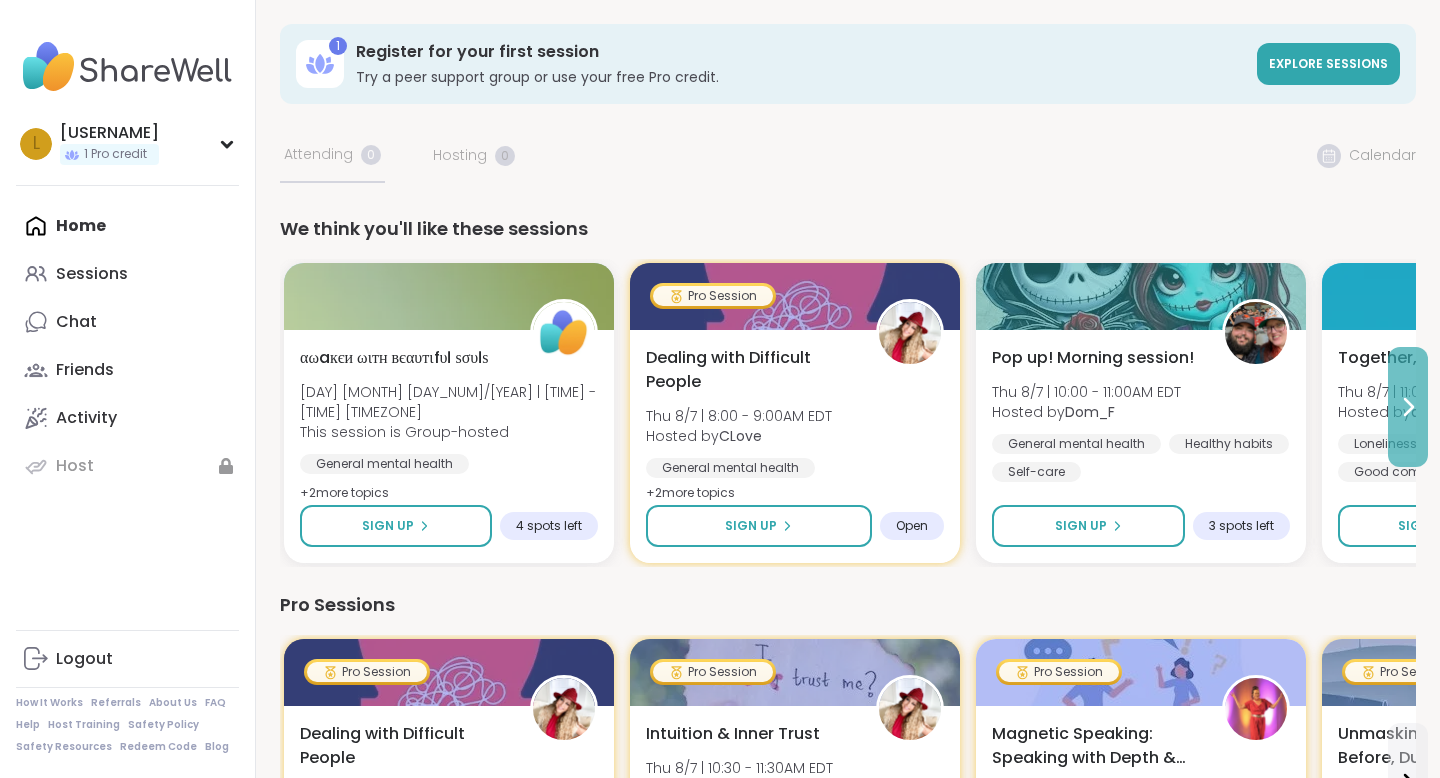 click 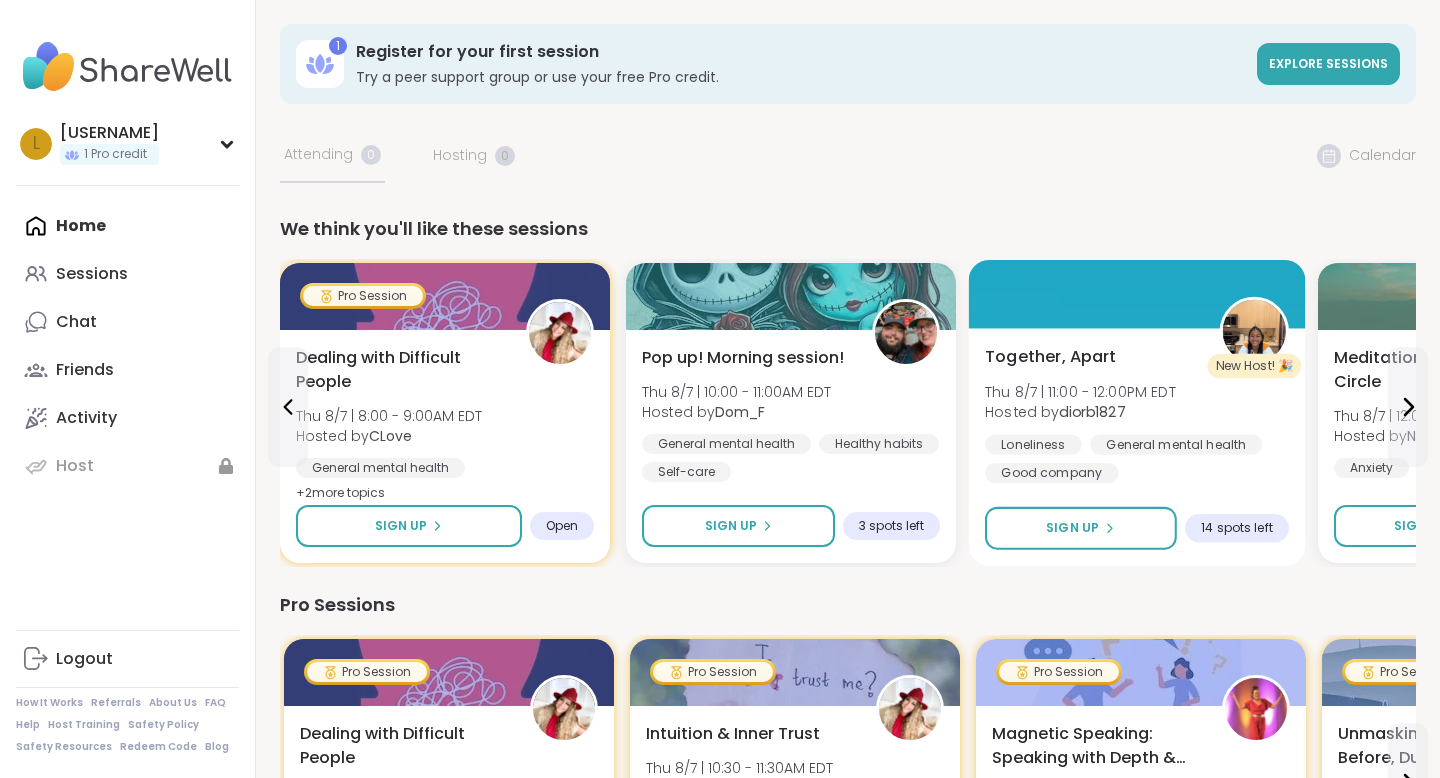 click on "Together, Apart" at bounding box center [1051, 357] 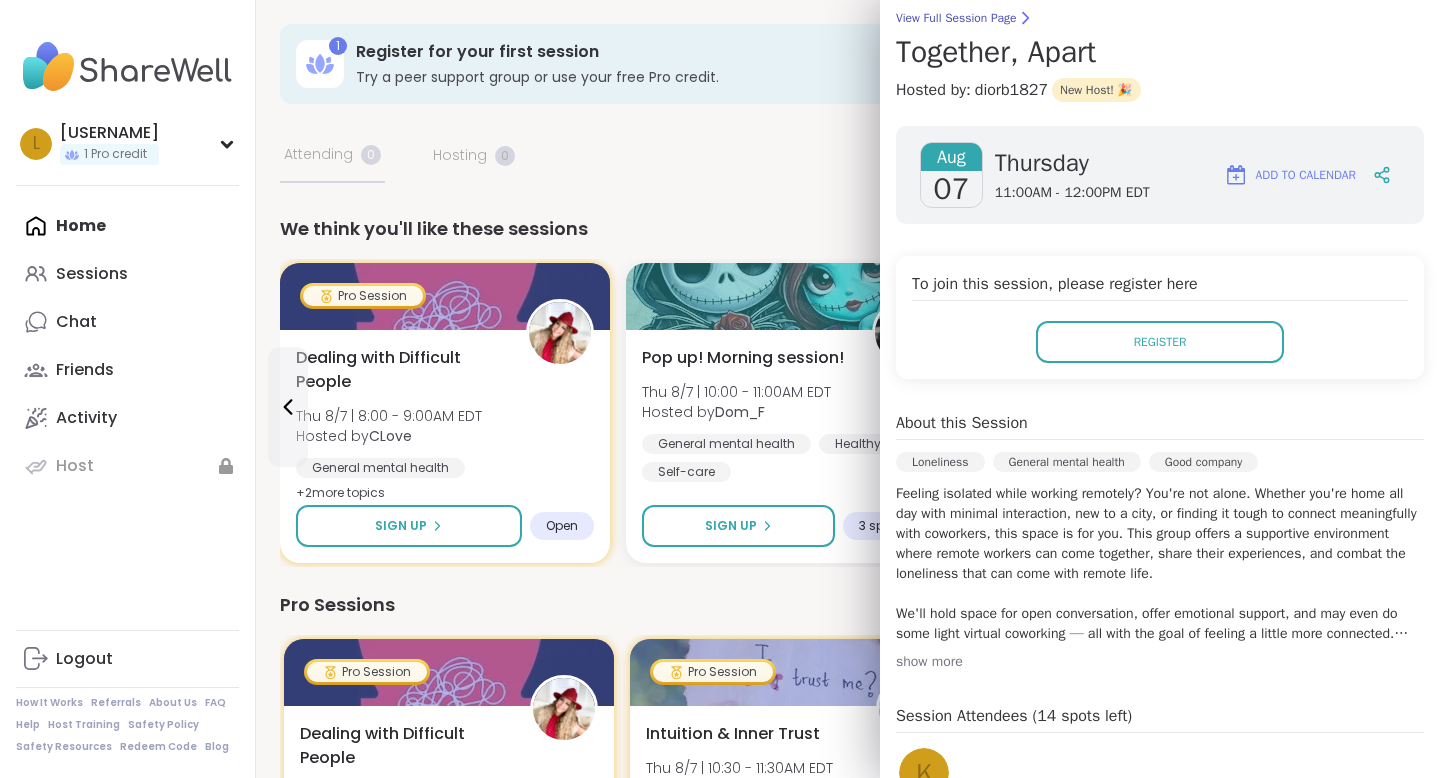 scroll, scrollTop: 181, scrollLeft: 0, axis: vertical 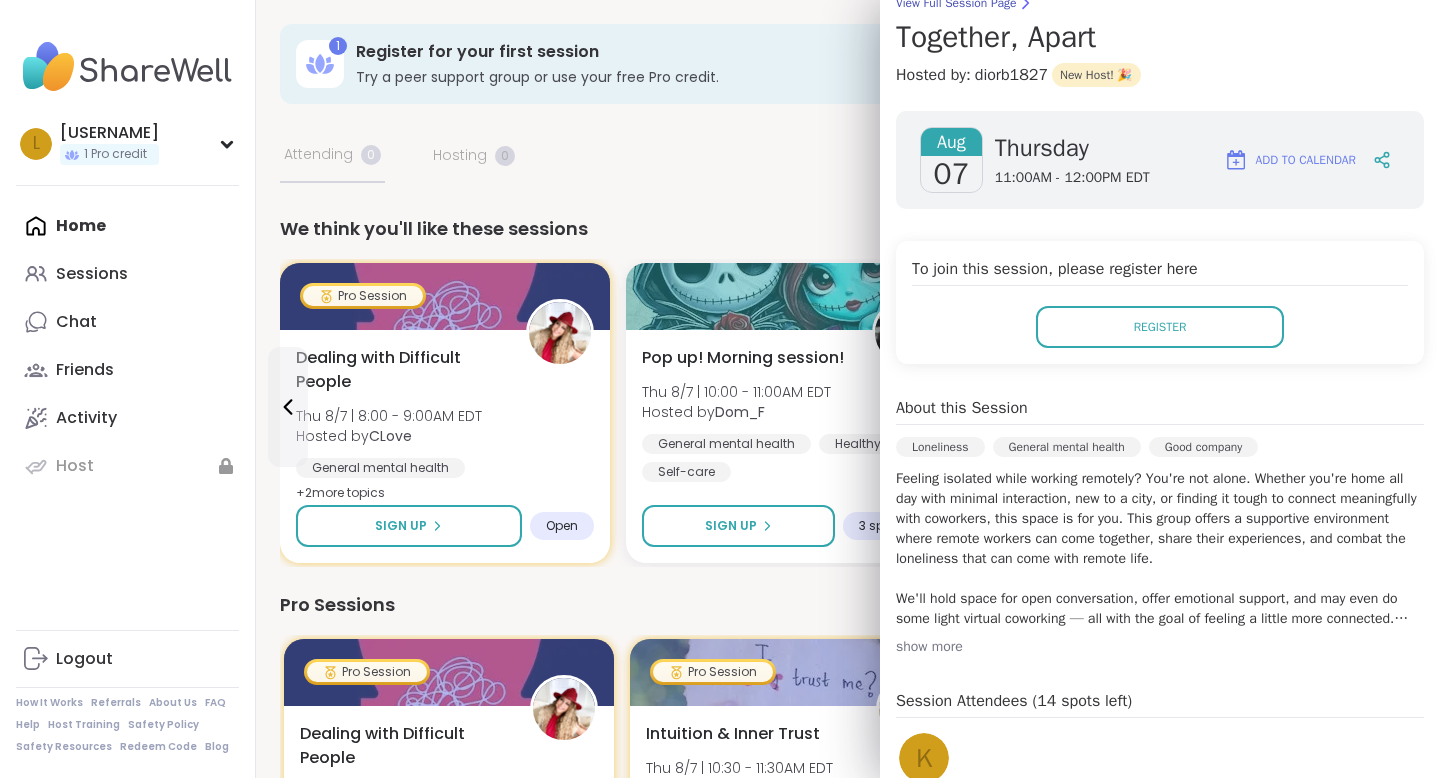 click on "Hosted by:   diorb1827 New Host! 🎉" at bounding box center [1160, 75] 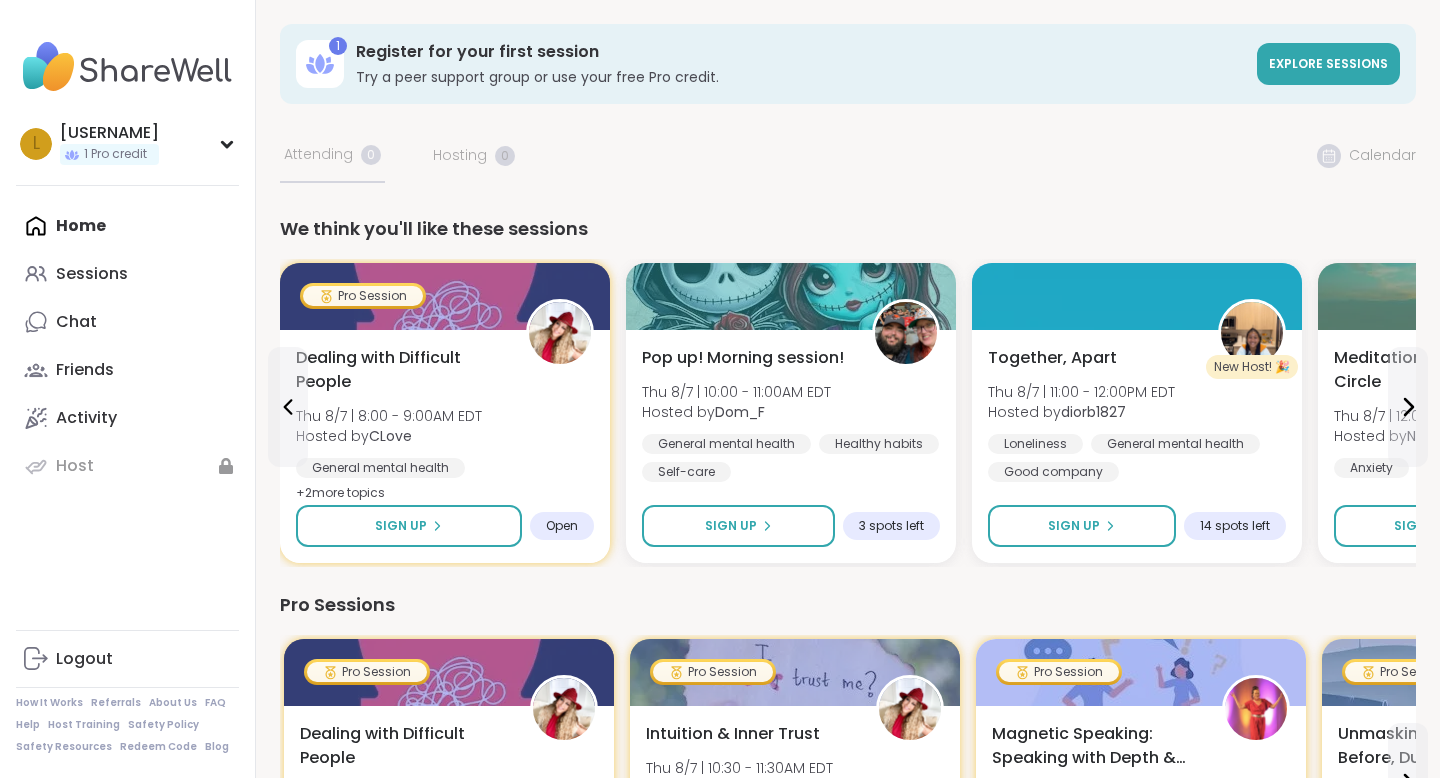 click on "1 Register for your first session Try a peer support group or use your free Pro credit. Explore sessions Your Sessions Attending 0 Hosting 0 Calendar We think you'll like these sessions αωaкєи ωιтн вєαυтιfυℓ ѕσυℓѕ Thu 8/7 | 7:00 - 8:00AM EDT This session is Group-hosted General mental health Finding purpose Emotional regulation + 2  more topic s Sign Up 4 spots left Pro Session Dealing with Difficult People Thu 8/7 | 8:00 - 9:00AM EDT Hosted by  CLove General mental health Stress management Relationship struggles + 2  more topic s Sign Up Open Pop up! Morning session! Thu 8/7 | 10:00 - 11:00AM EDT Hosted by  Dom_F General mental health Healthy habits Self-care Sign Up 3 spots left New Host! 🎉 Together, Apart Thu 8/7 | 11:00 - 12:00PM EDT Hosted by  diorb1827 Loneliness General mental health Good company Sign Up 14 spots left Meditation Practice Circle Thu 8/7 | 12:00 - 12:45PM EDT Hosted by  Nicholas Anxiety Breathwork Meditation Sign Up 15 spots left New Host! 🎉 Hosted by" at bounding box center (848, 1080) 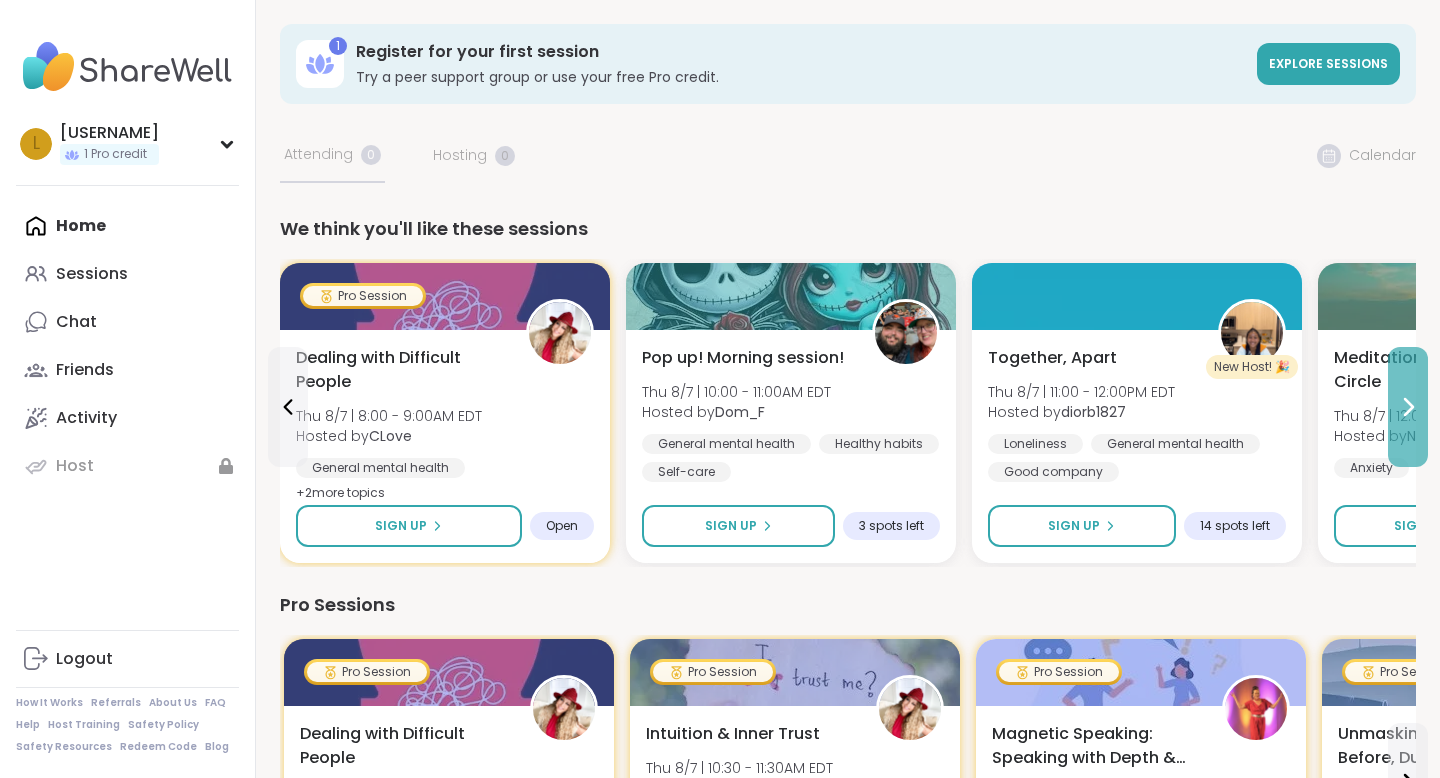 click 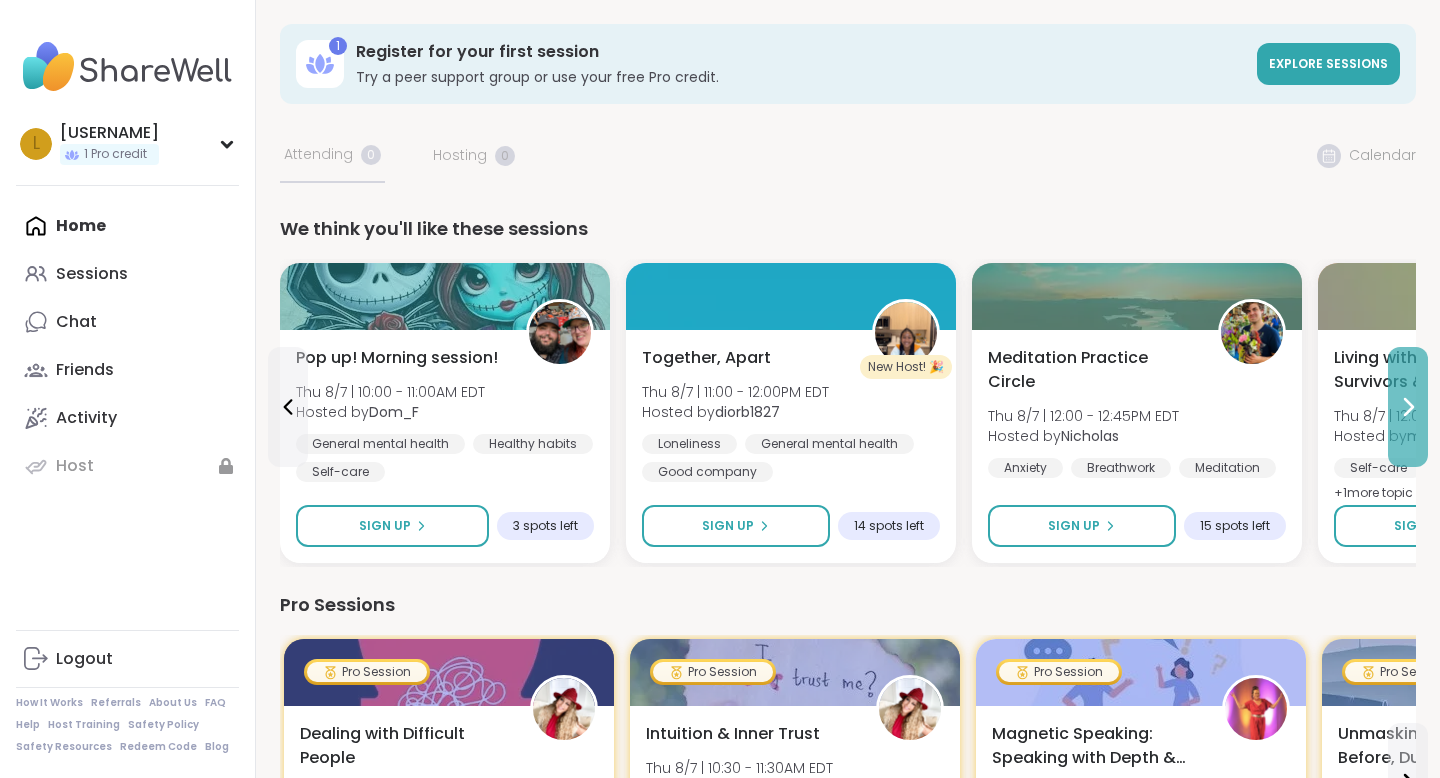 click 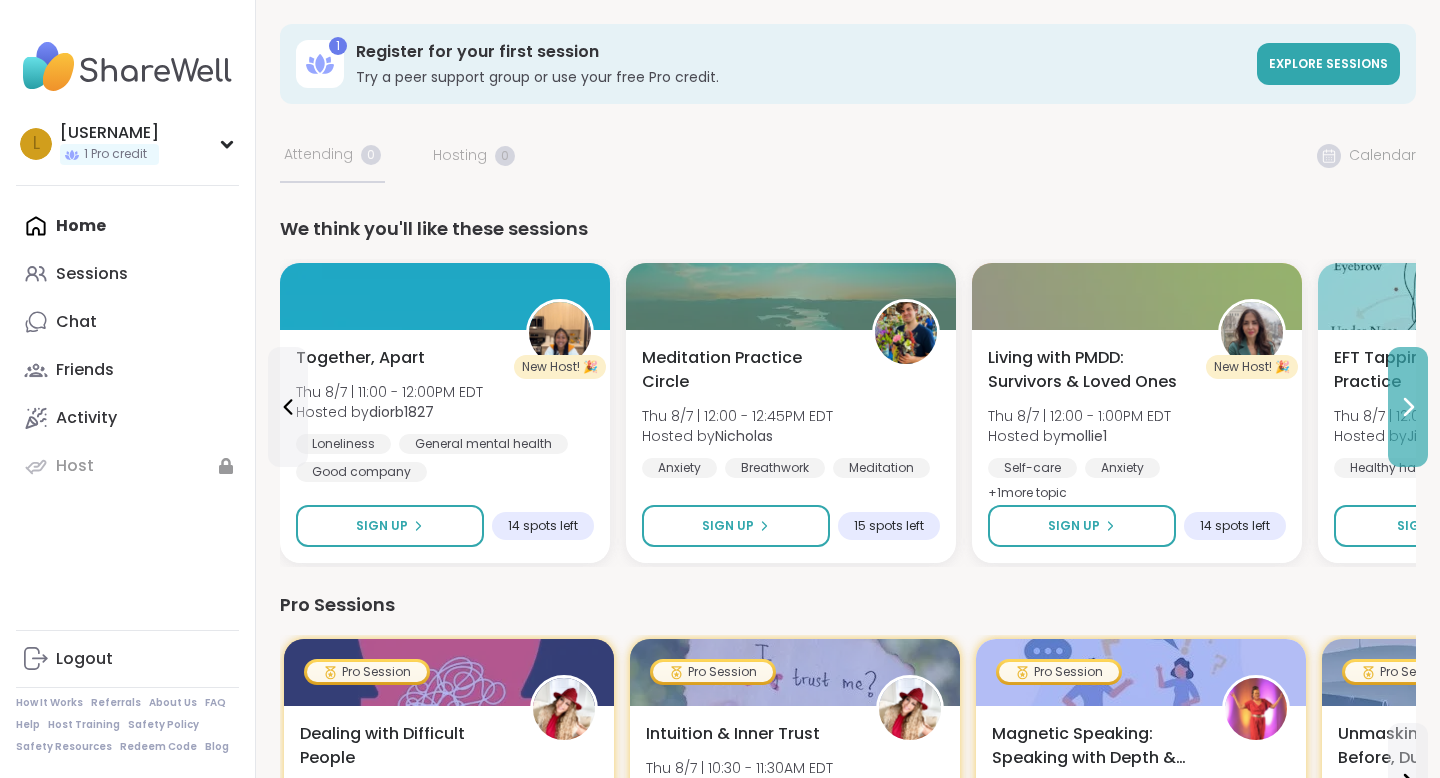 click 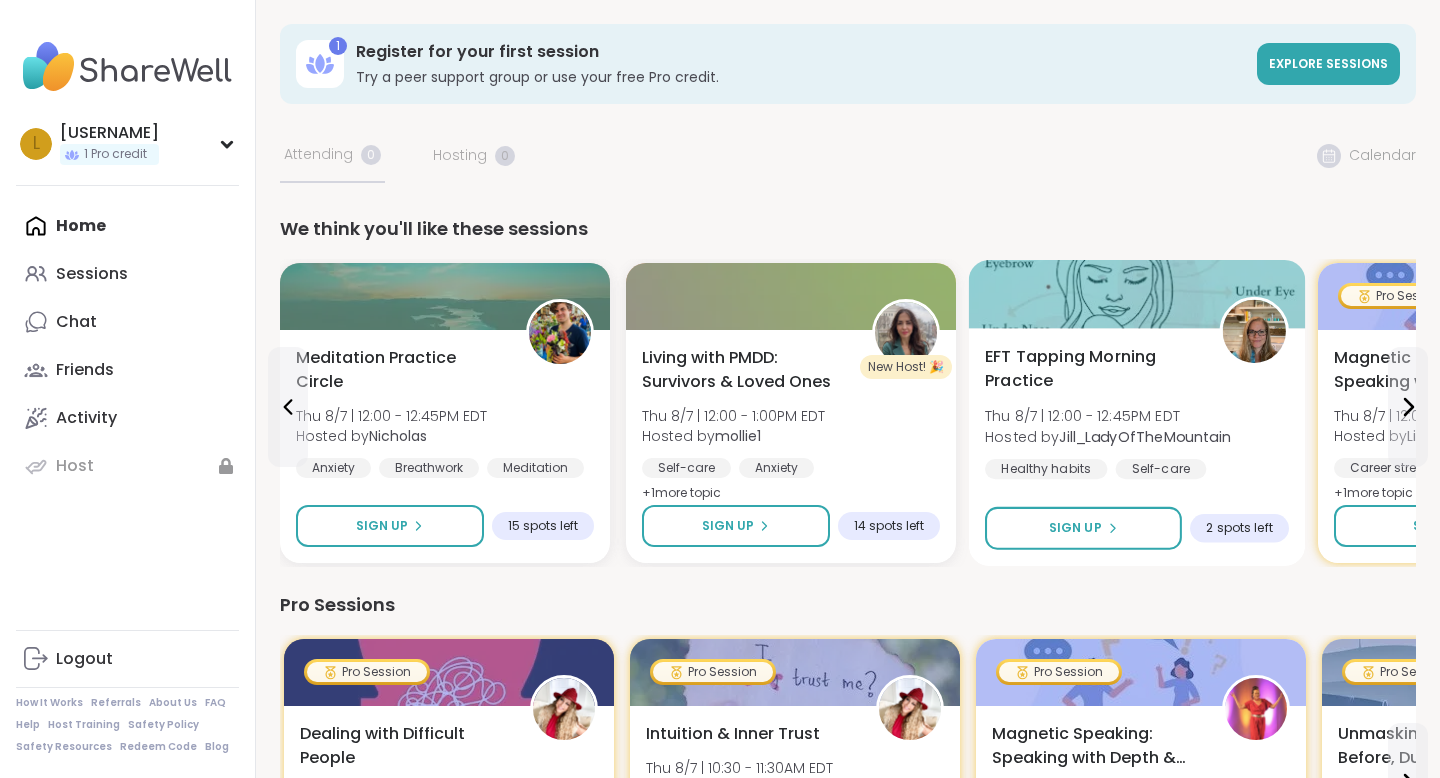 click on "EFT Tapping Morning Practice" at bounding box center [1091, 369] 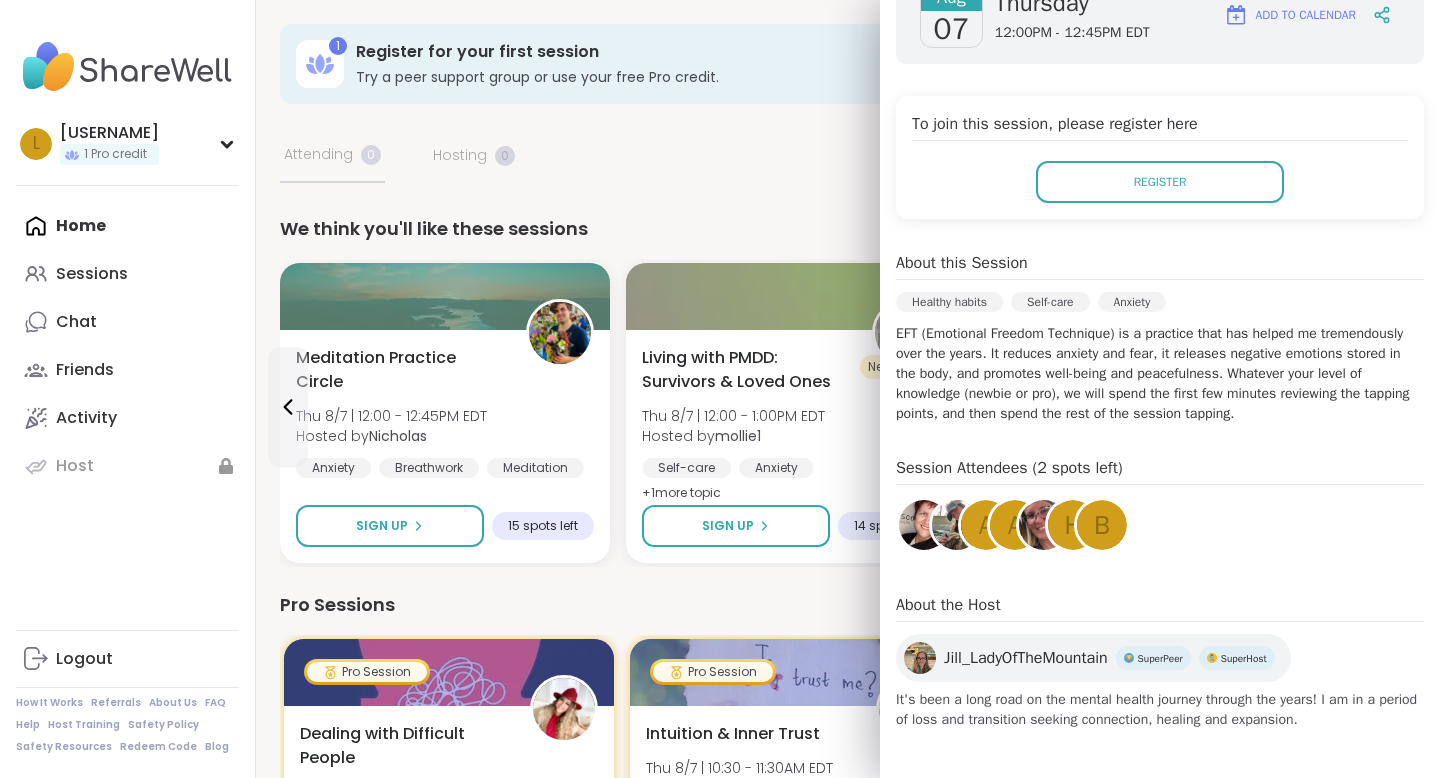 scroll, scrollTop: 346, scrollLeft: 0, axis: vertical 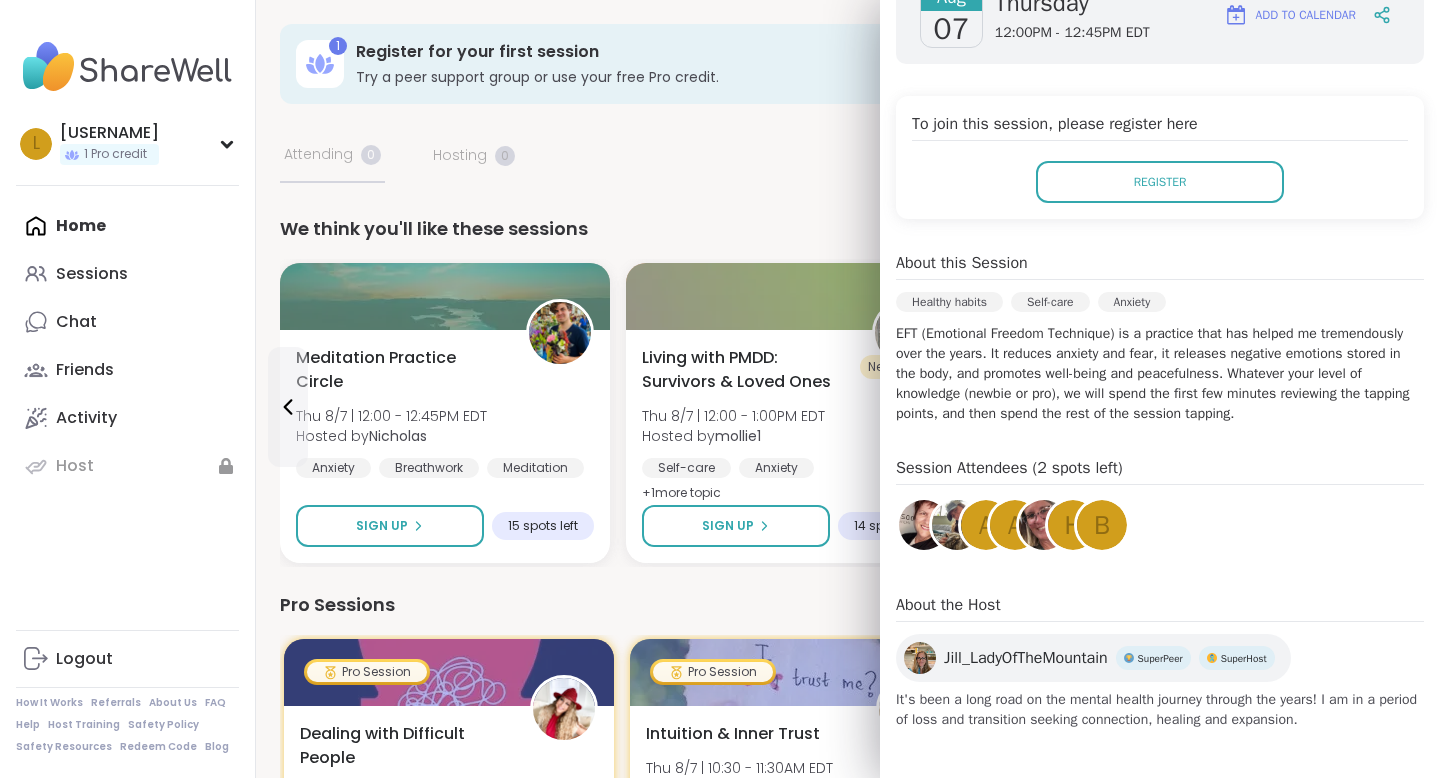 click at bounding box center [957, 525] 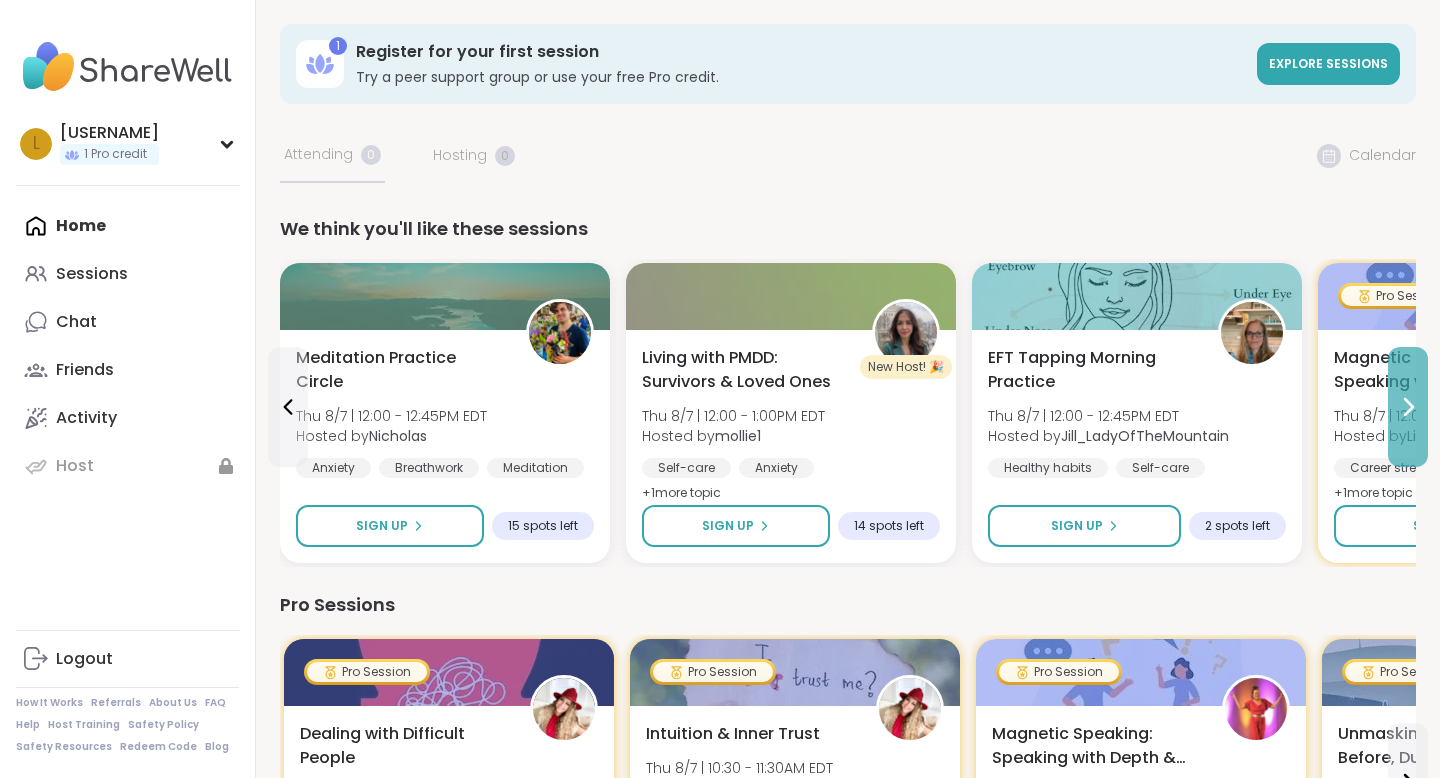 click 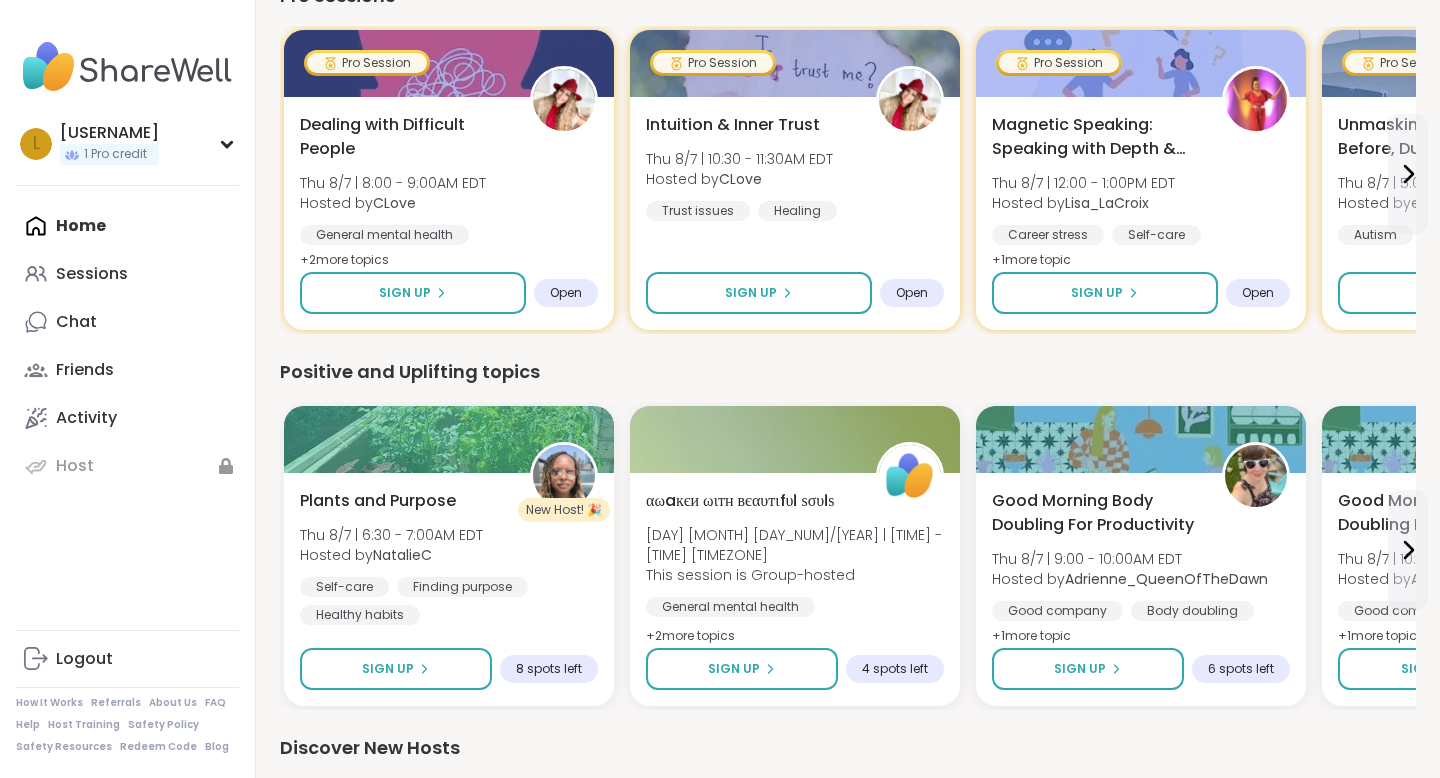 scroll, scrollTop: 612, scrollLeft: 0, axis: vertical 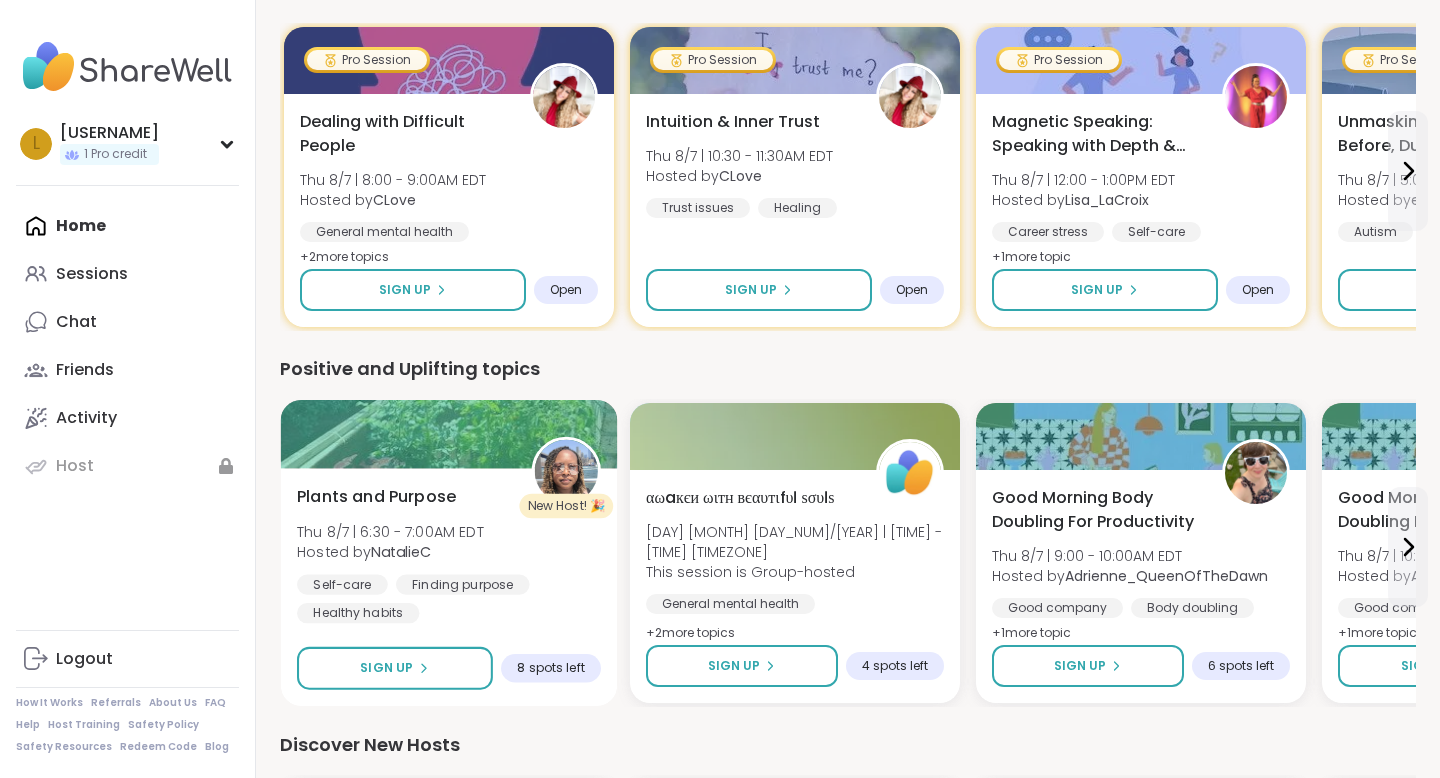 click on "Plants and Purpose" at bounding box center (376, 497) 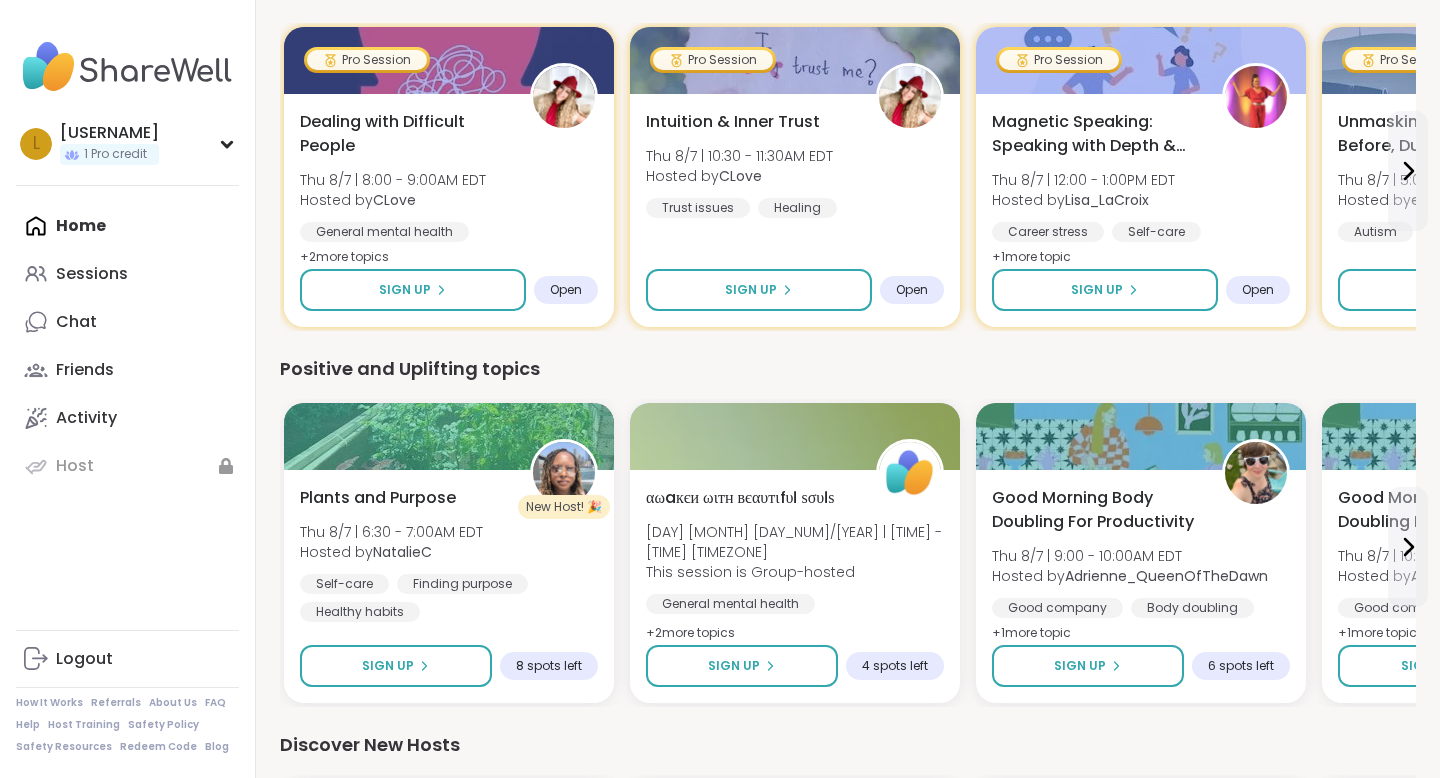click on "Positive and Uplifting topics" at bounding box center (848, 369) 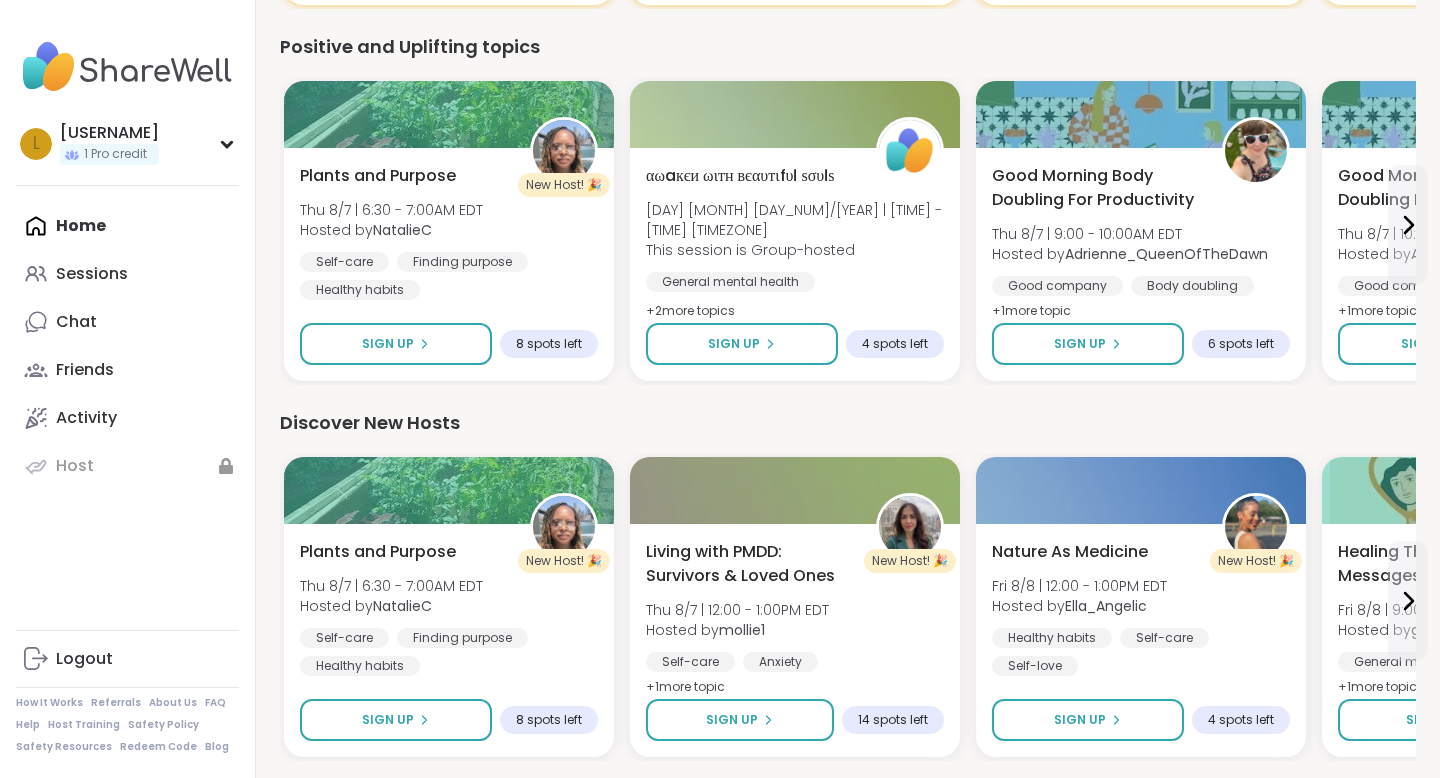scroll, scrollTop: 939, scrollLeft: 0, axis: vertical 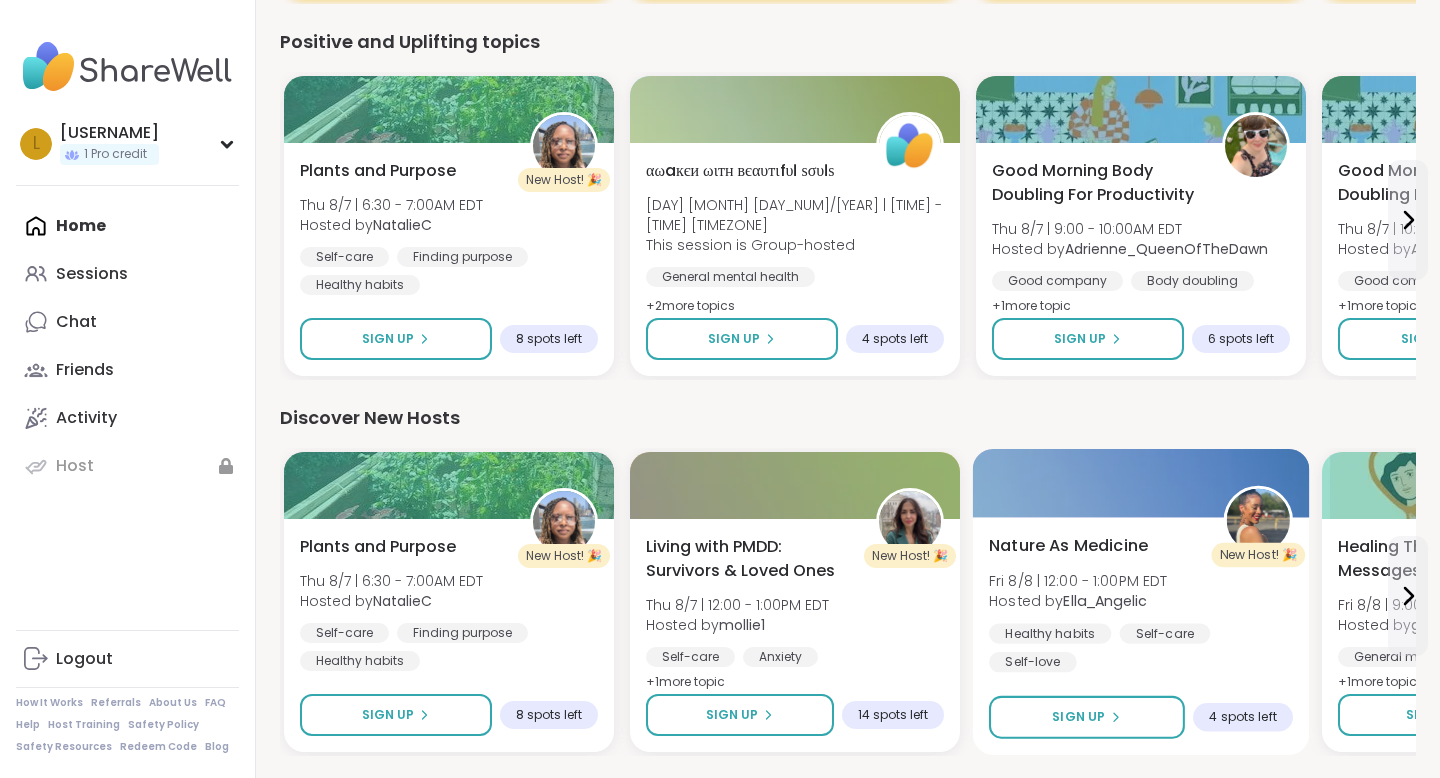 click on "Nature As Medicine" at bounding box center (1068, 546) 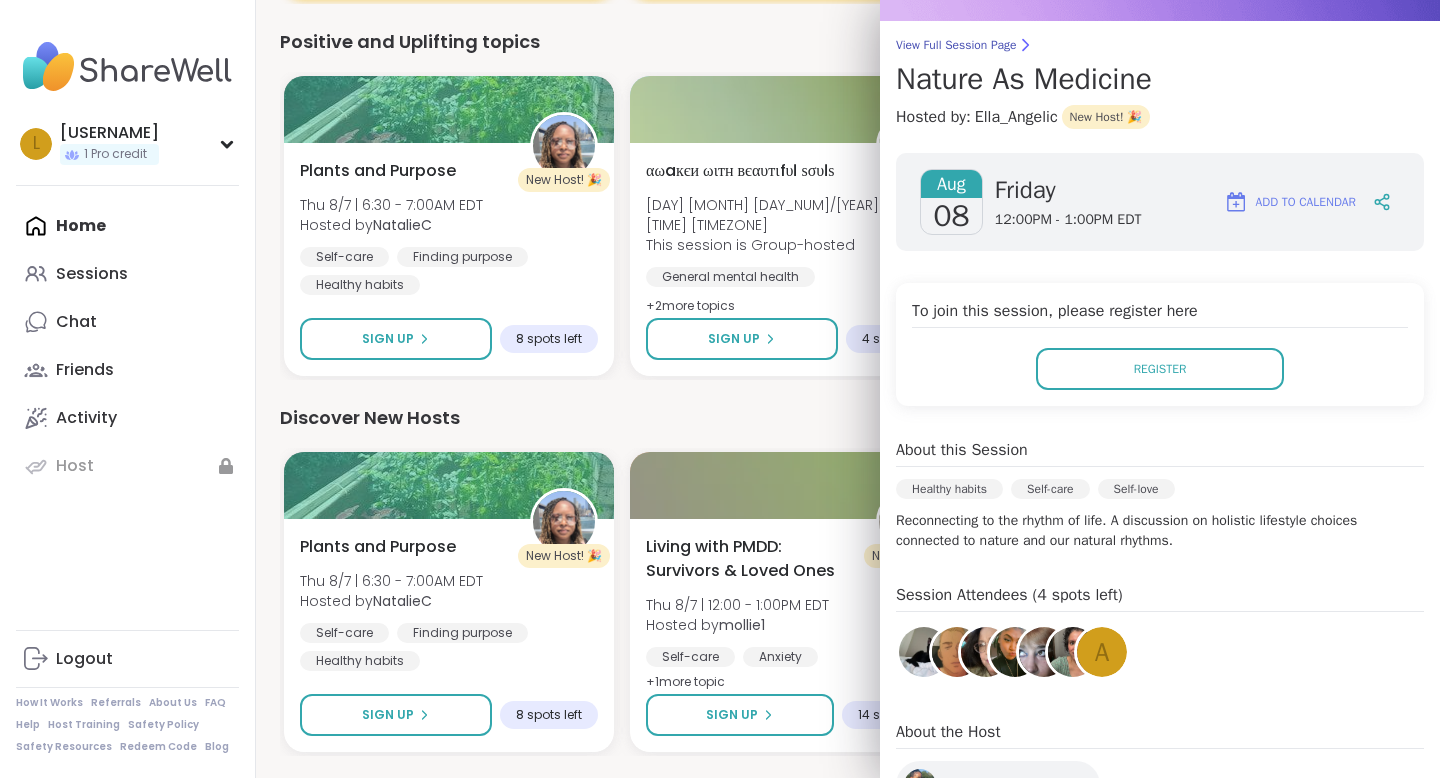 scroll, scrollTop: 142, scrollLeft: 0, axis: vertical 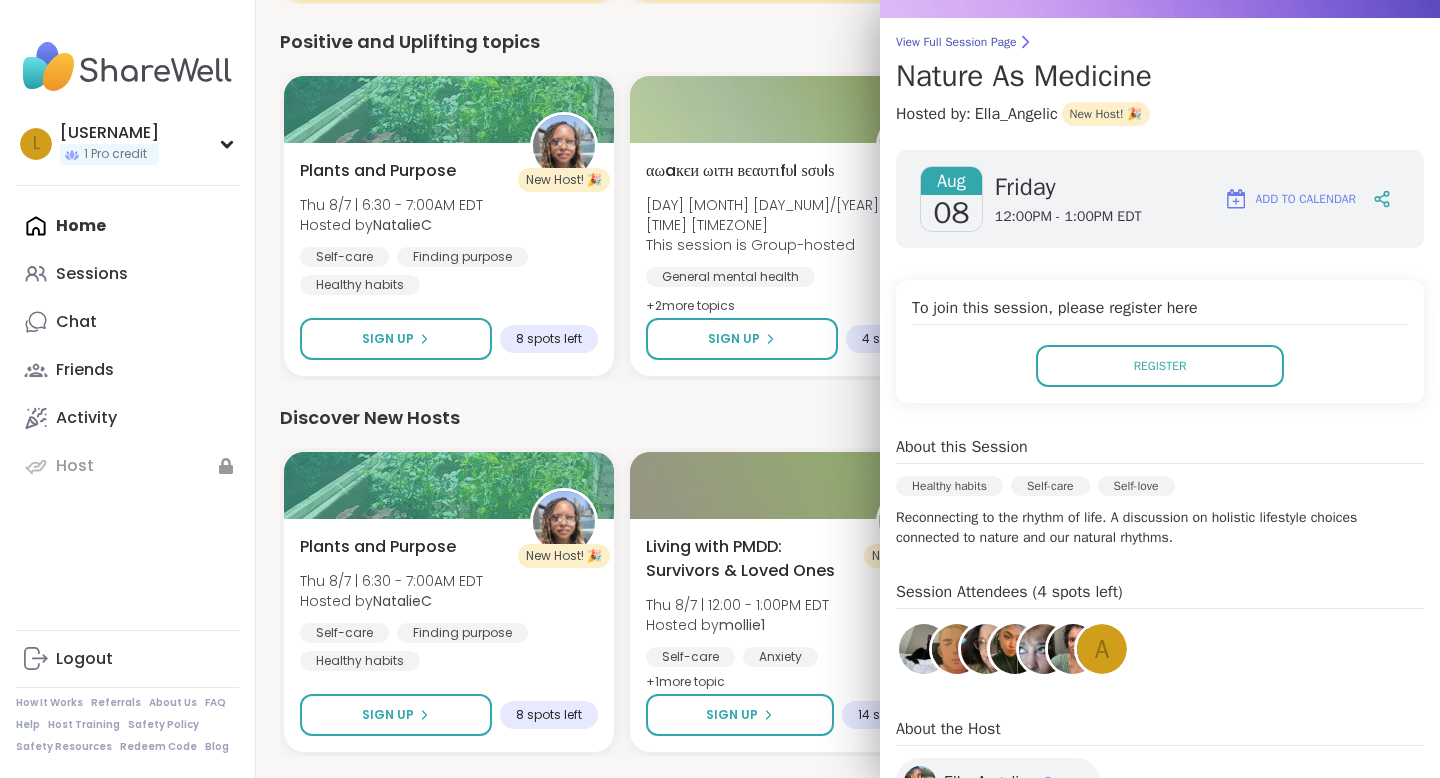 click at bounding box center (957, 649) 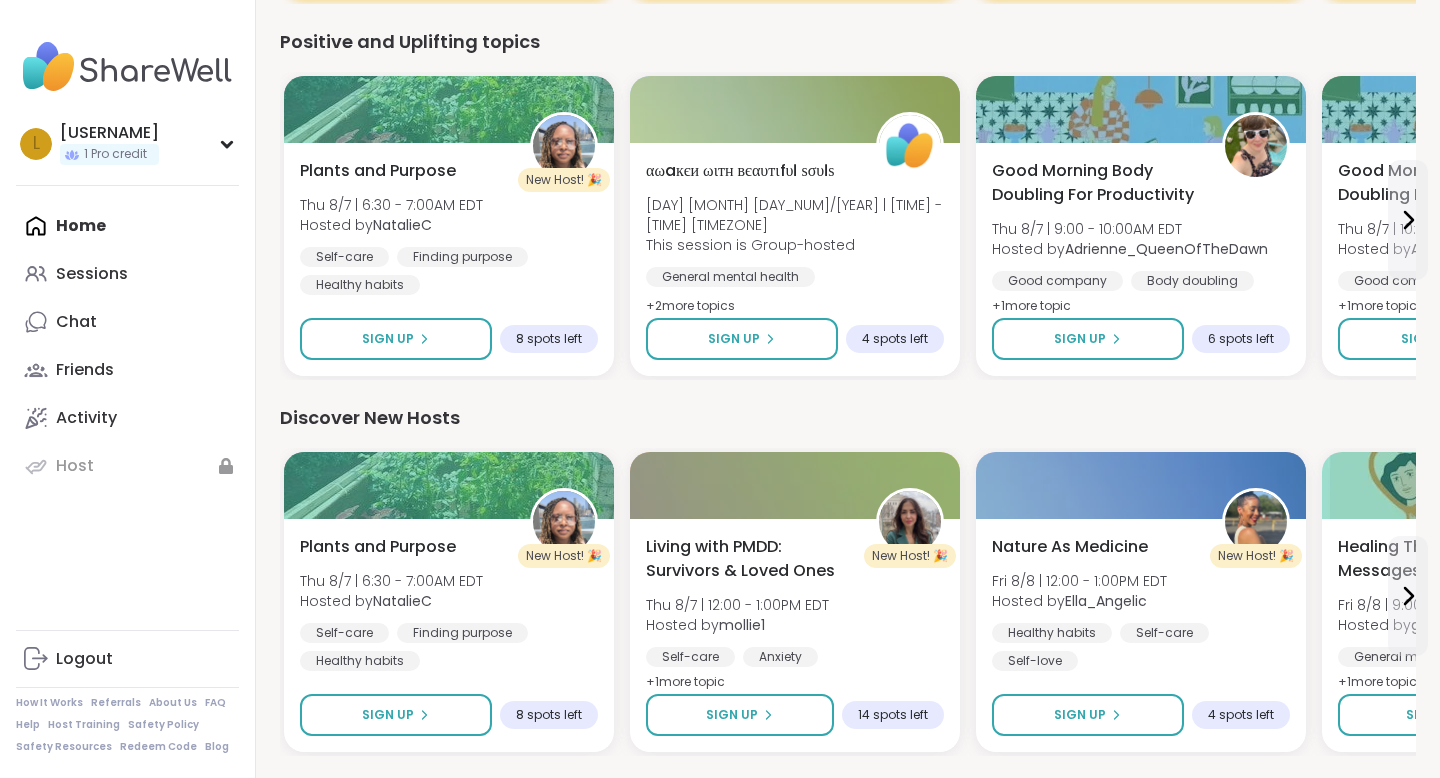 click on "Positive and Uplifting topics" at bounding box center [848, 42] 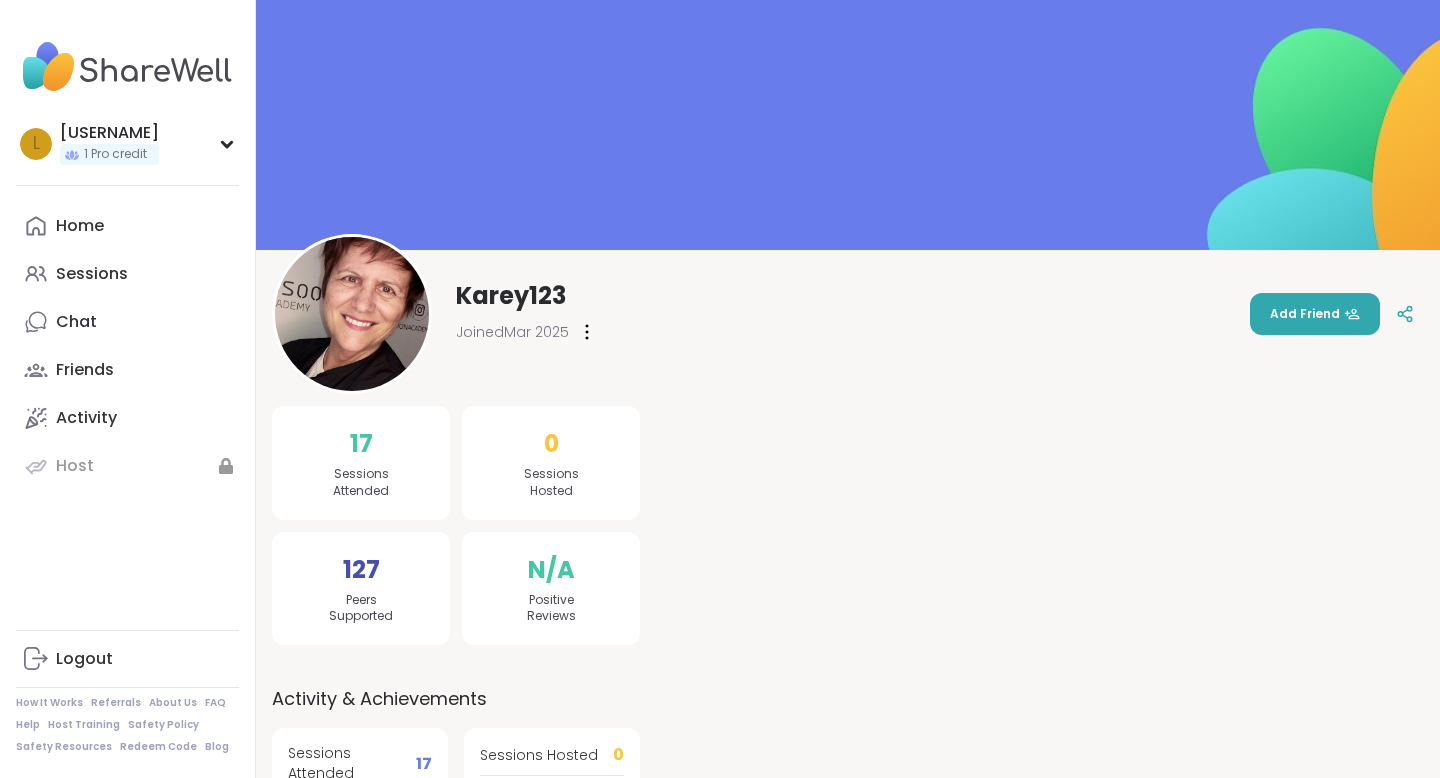 scroll, scrollTop: 0, scrollLeft: 0, axis: both 